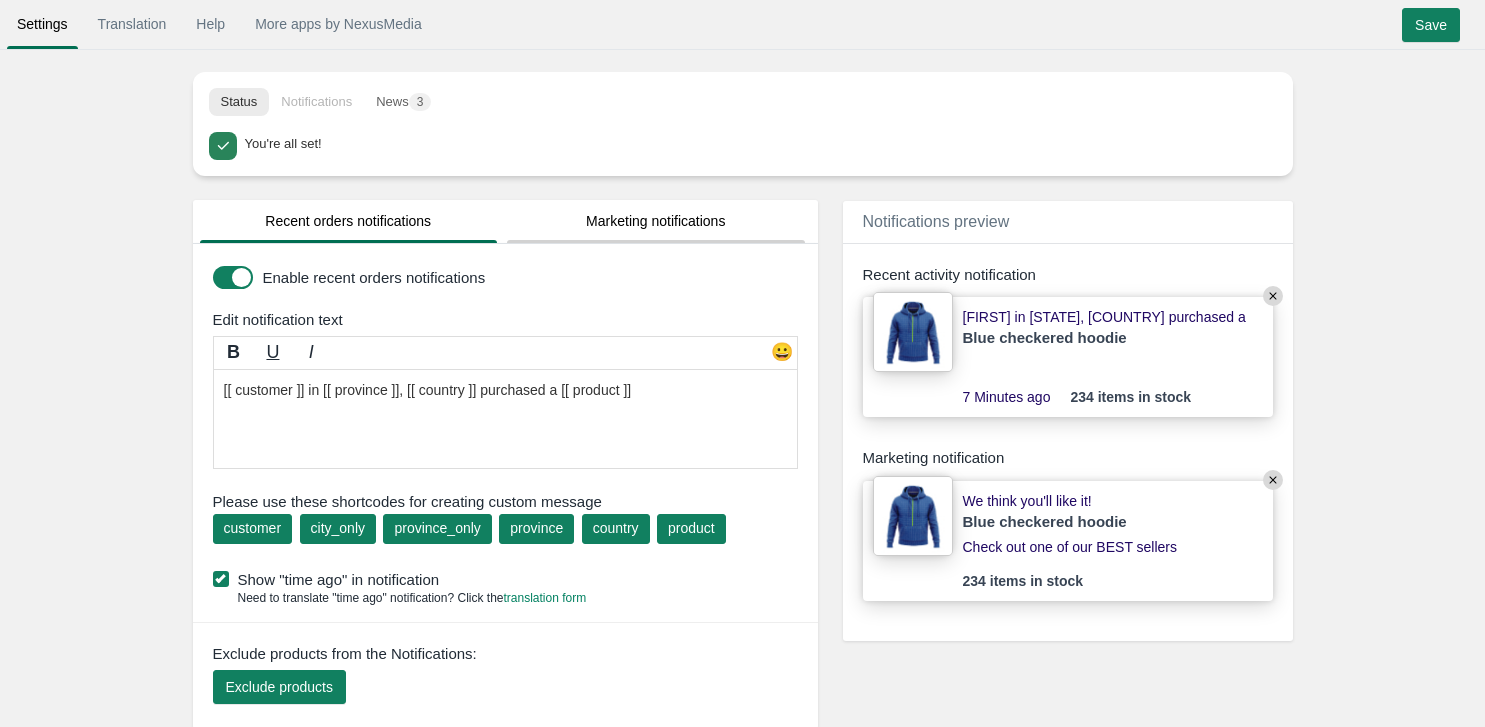 scroll, scrollTop: 0, scrollLeft: 0, axis: both 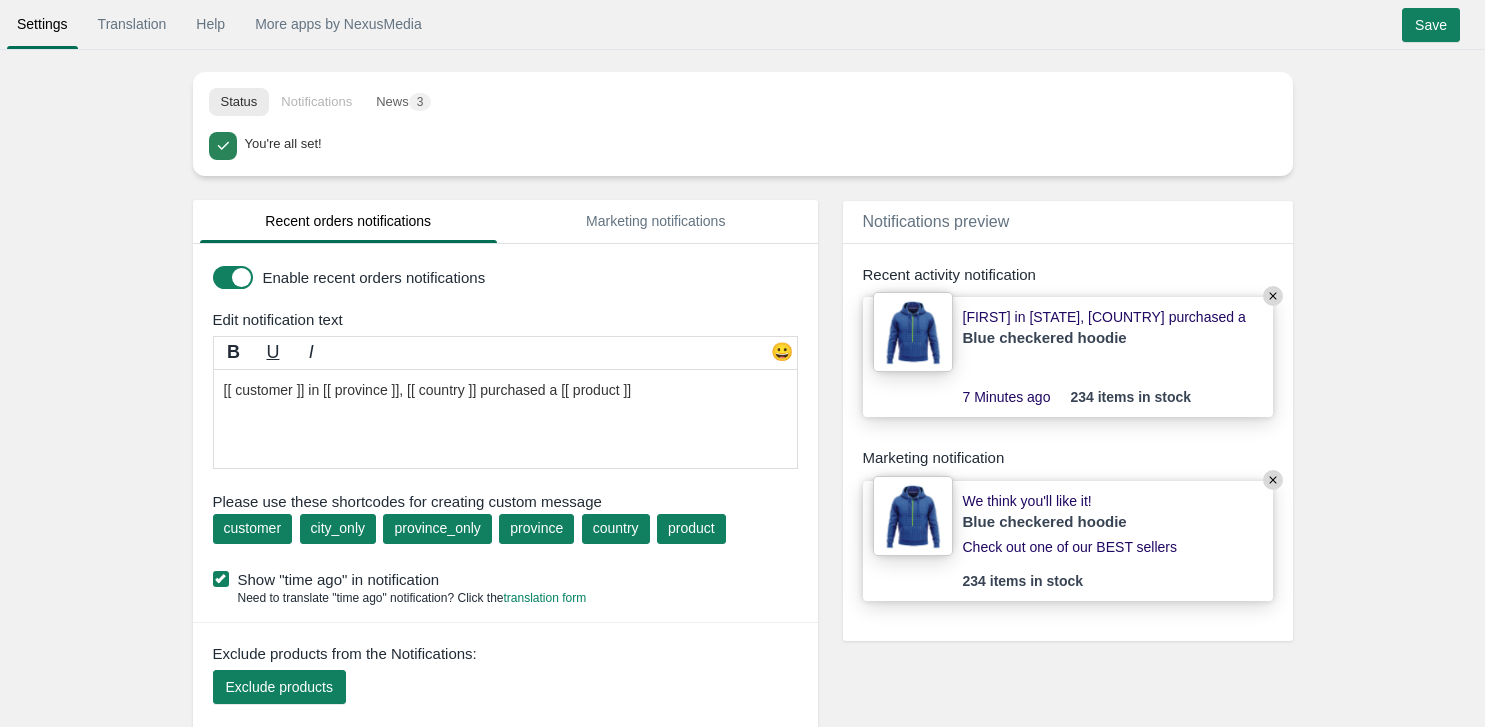click on "Notifications" at bounding box center [316, 102] 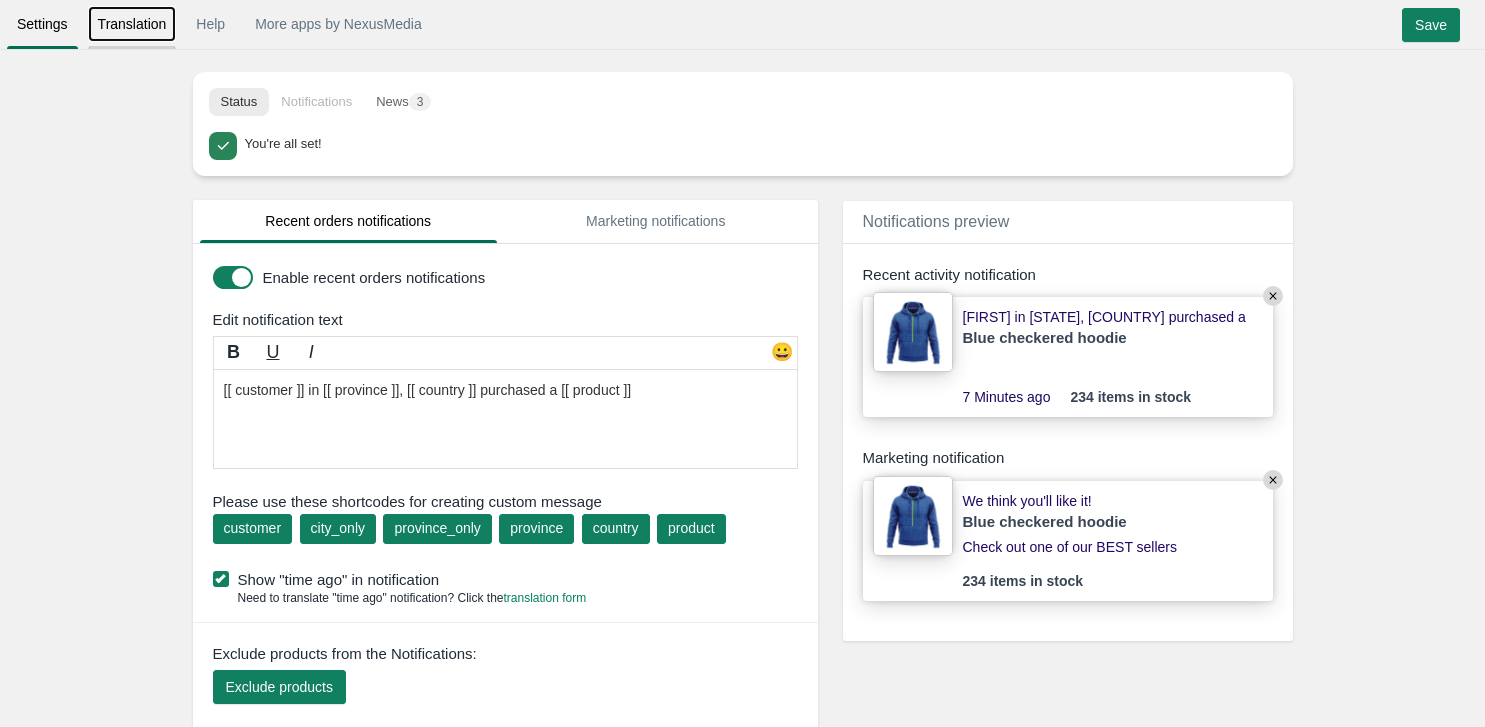 click on "Translation" at bounding box center (132, 24) 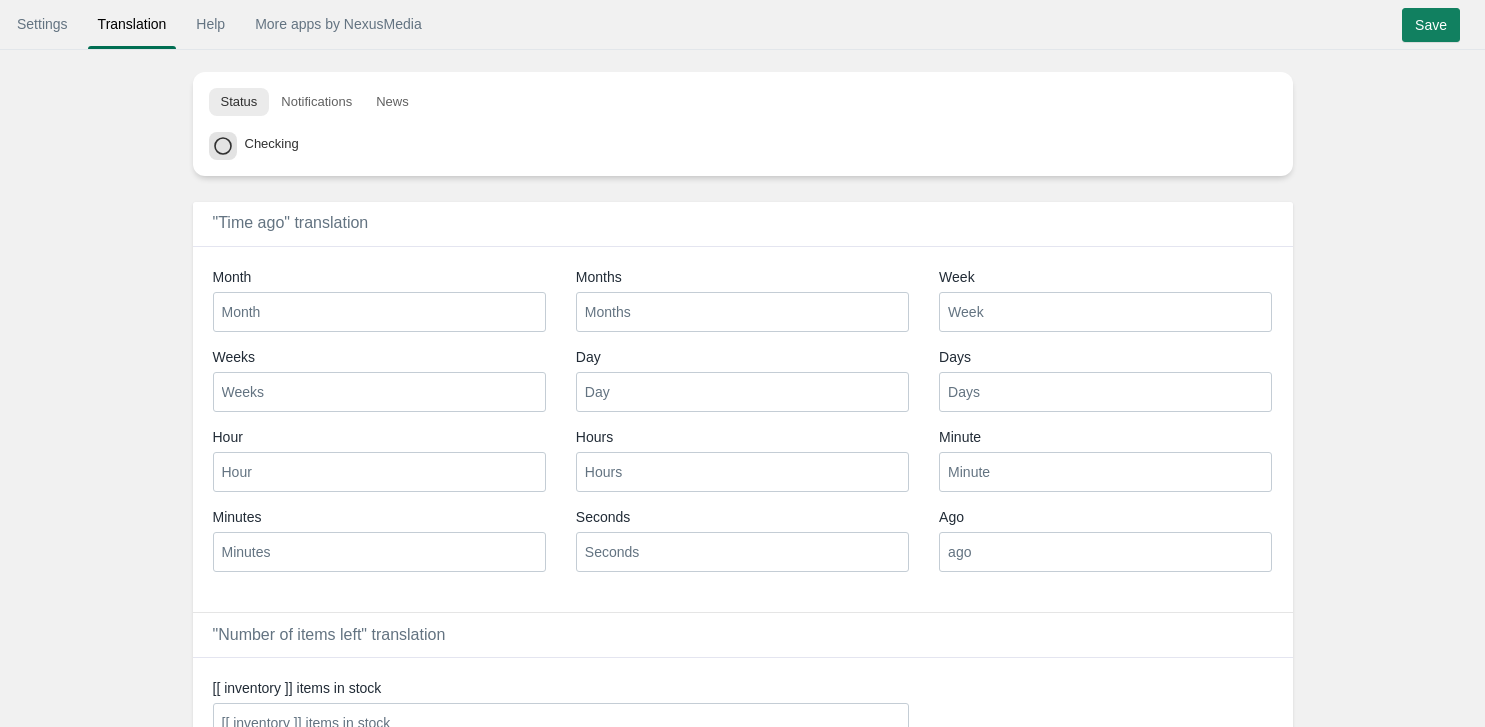 scroll, scrollTop: 0, scrollLeft: 0, axis: both 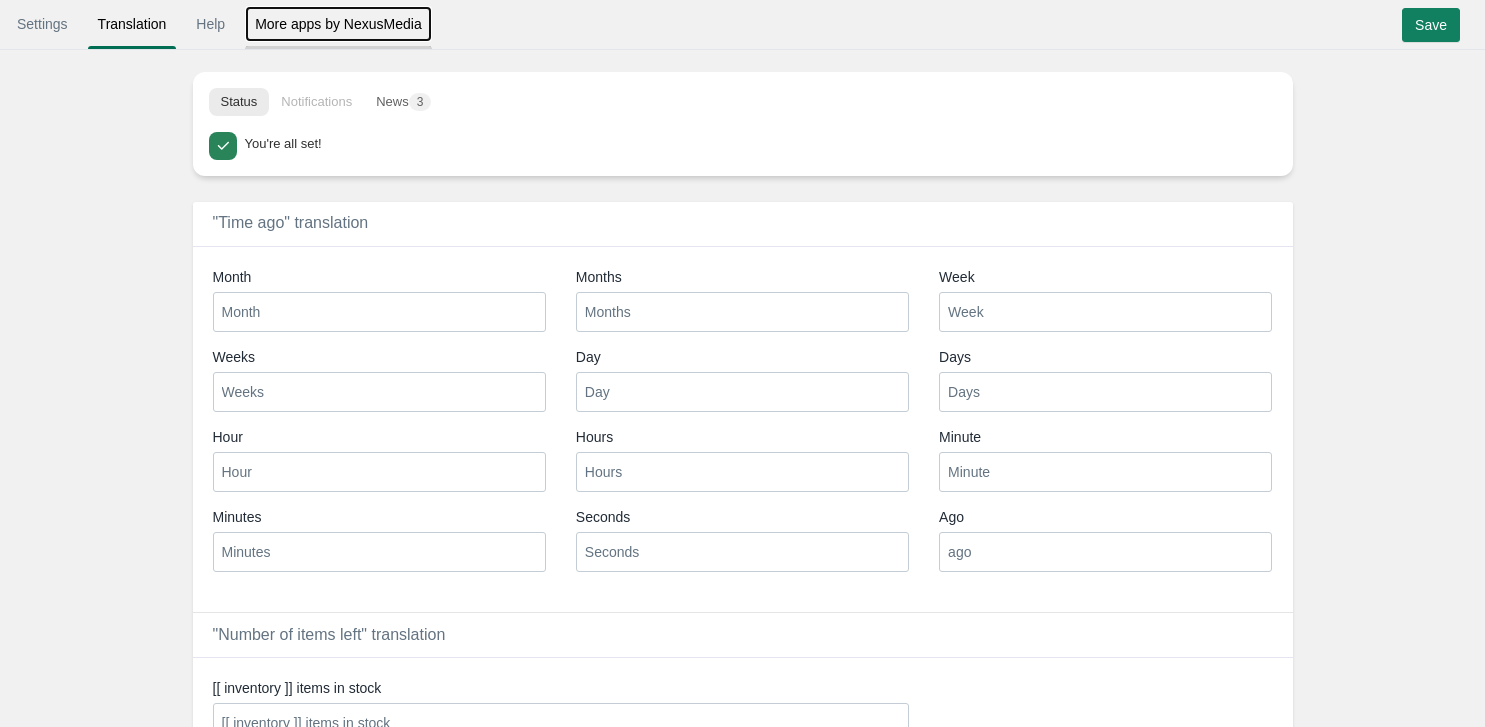 click on "More apps by NexusMedia" at bounding box center [338, 24] 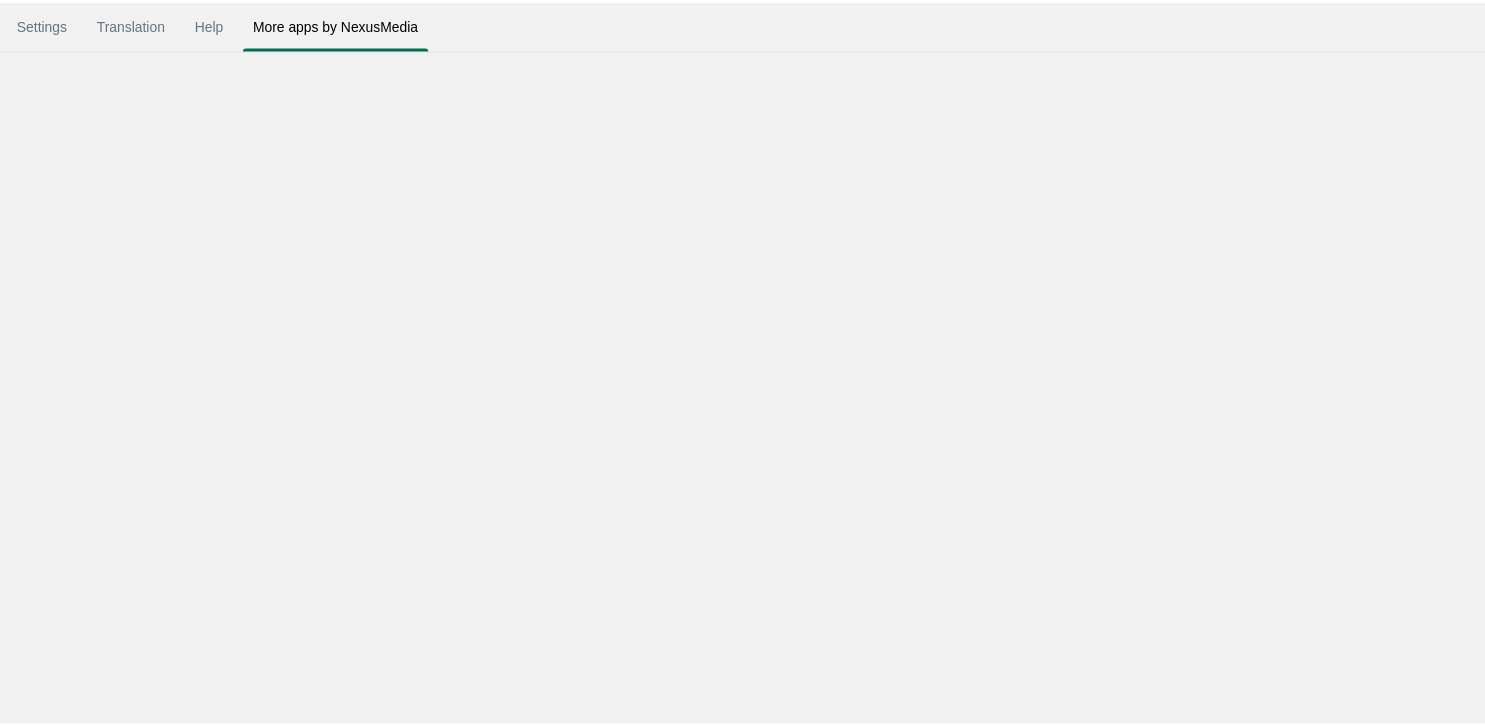 scroll, scrollTop: 0, scrollLeft: 0, axis: both 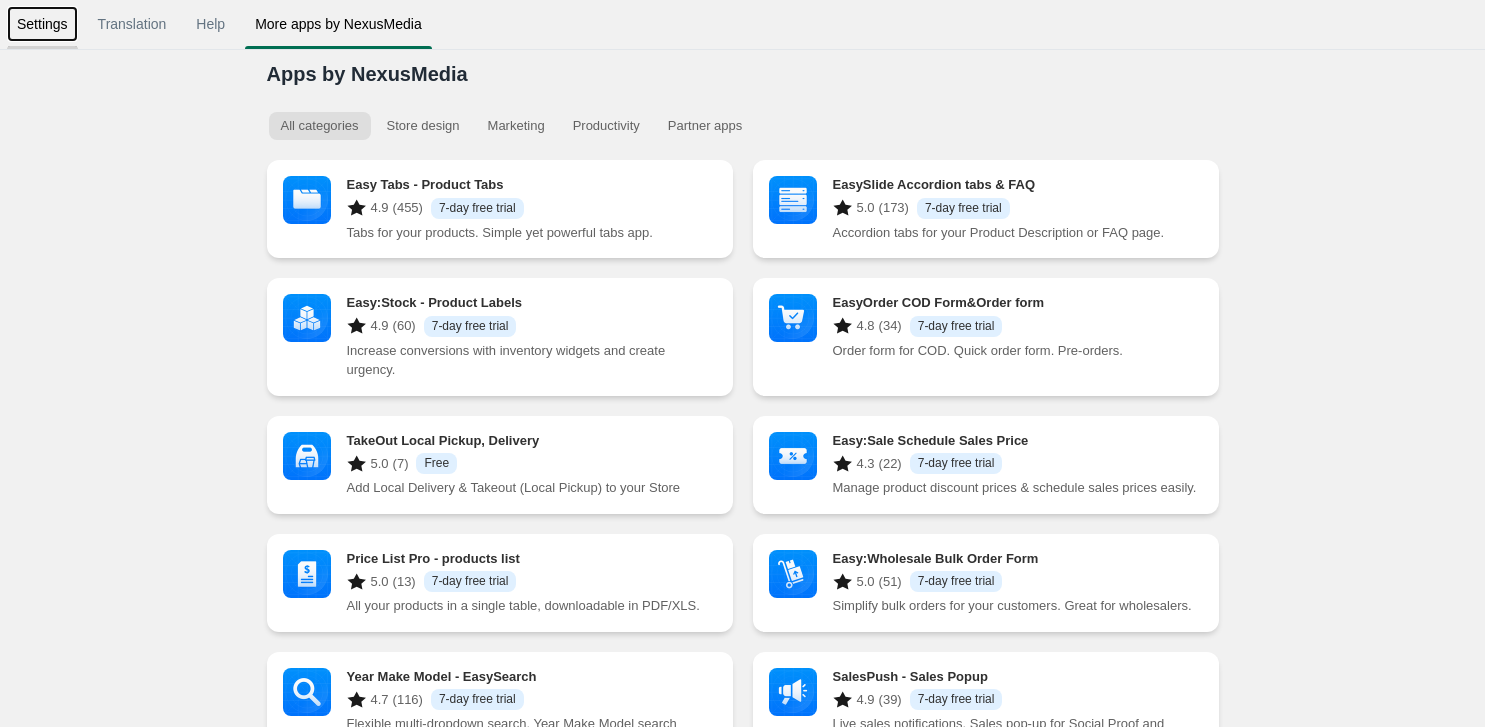 click on "Settings" at bounding box center [42, 24] 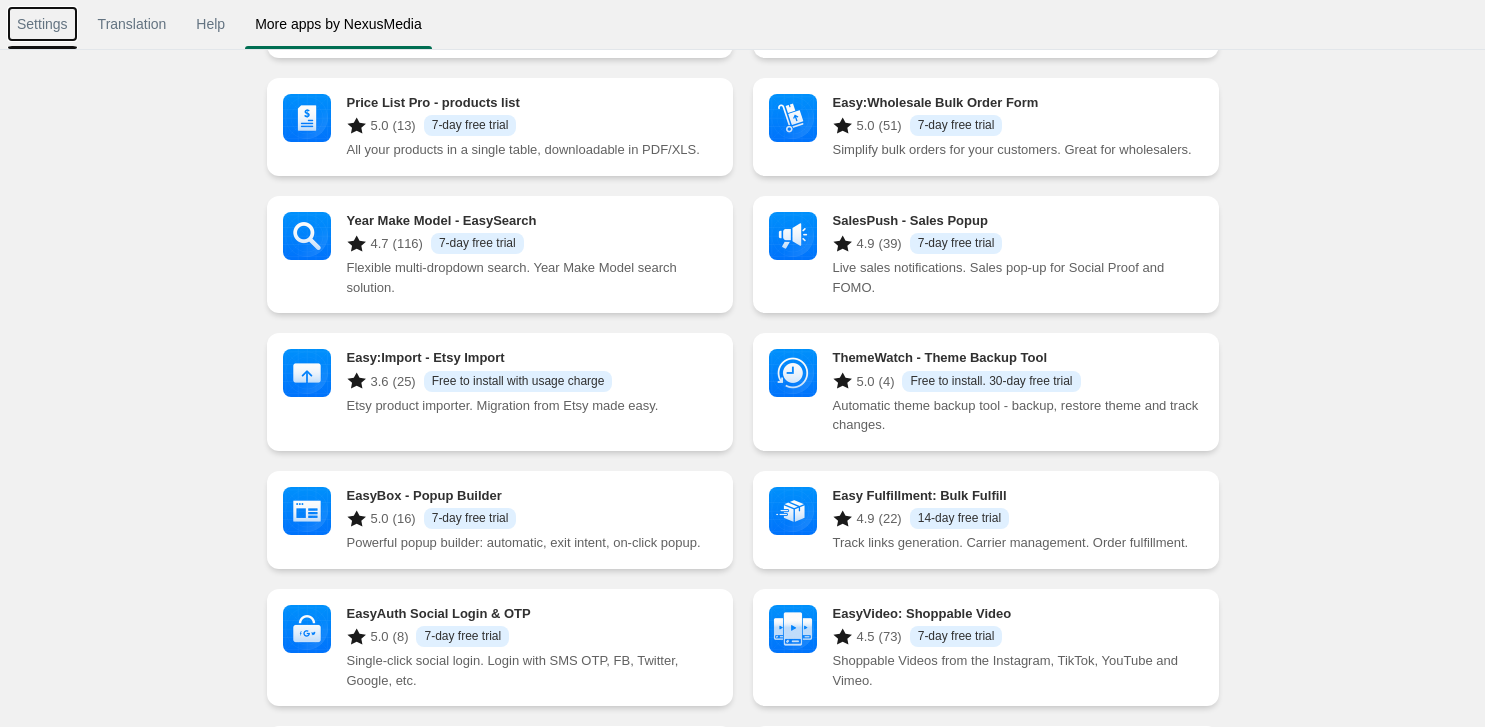 scroll, scrollTop: 543, scrollLeft: 0, axis: vertical 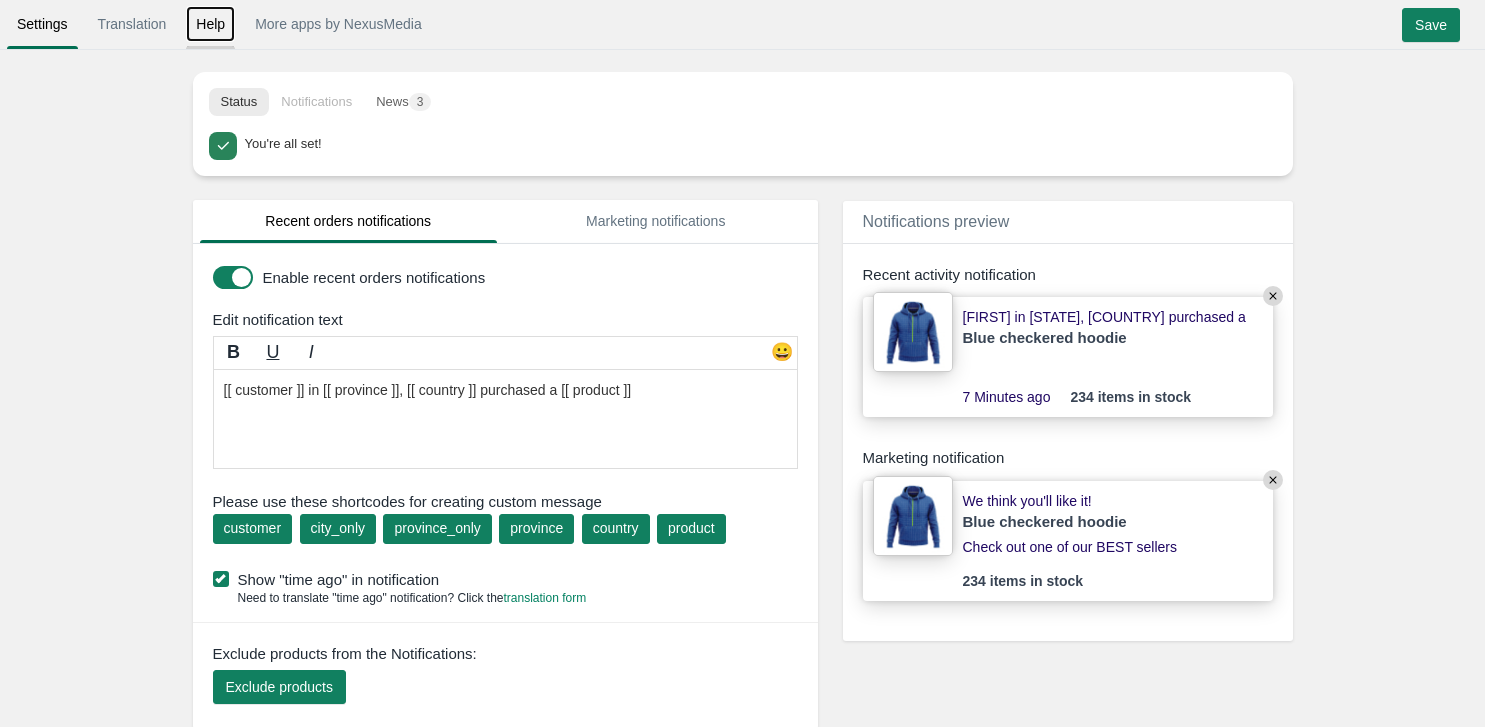 click on "Help" at bounding box center (210, 24) 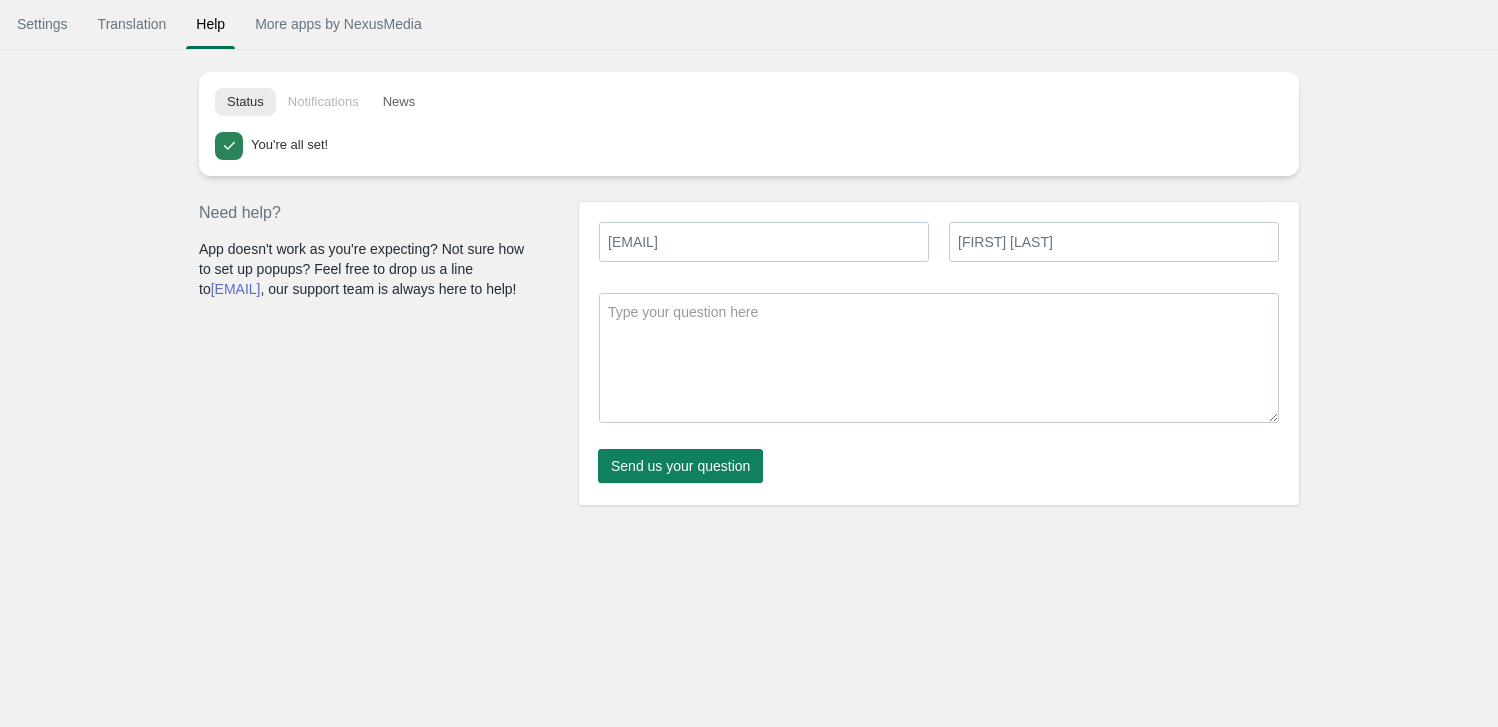scroll, scrollTop: 0, scrollLeft: 0, axis: both 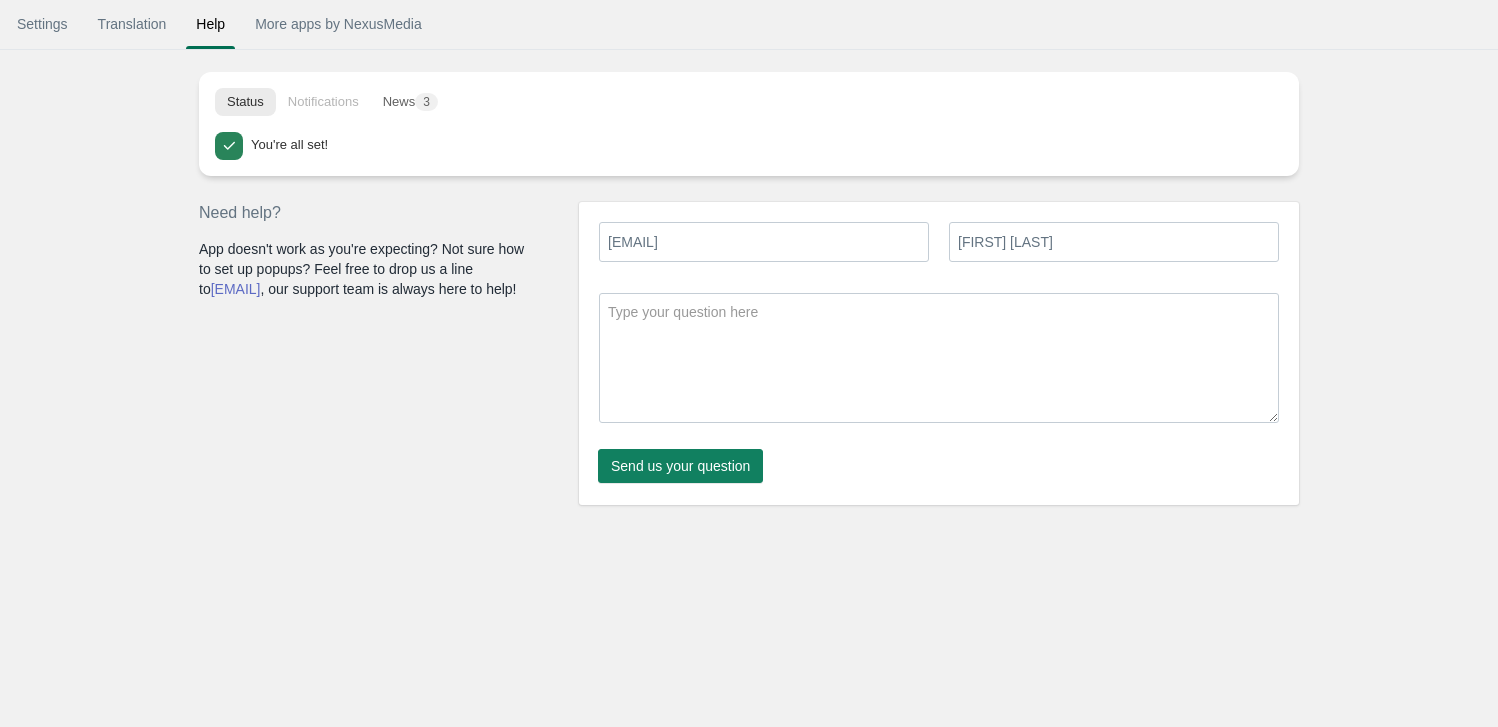click at bounding box center [939, 358] 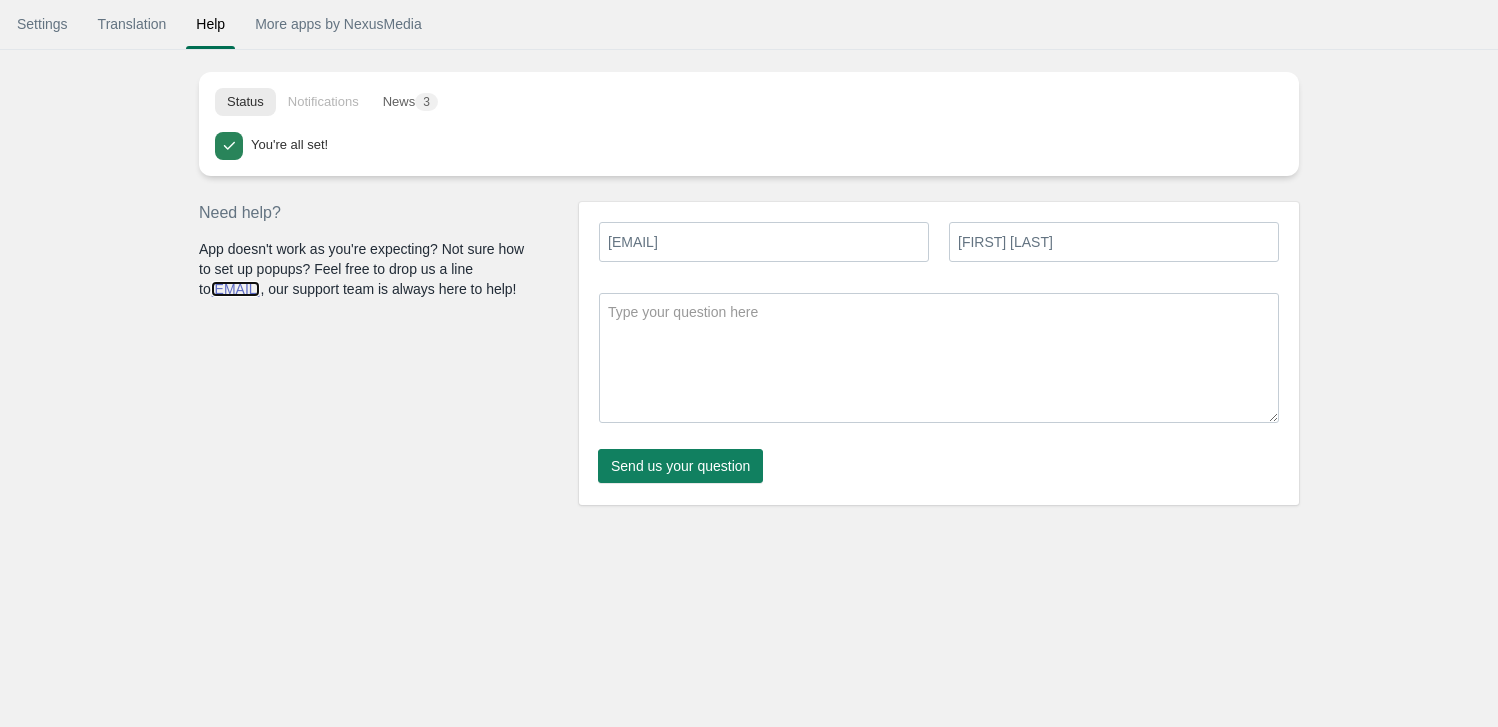 click on "support@nexusmedia-ua.com" at bounding box center (310, 289) 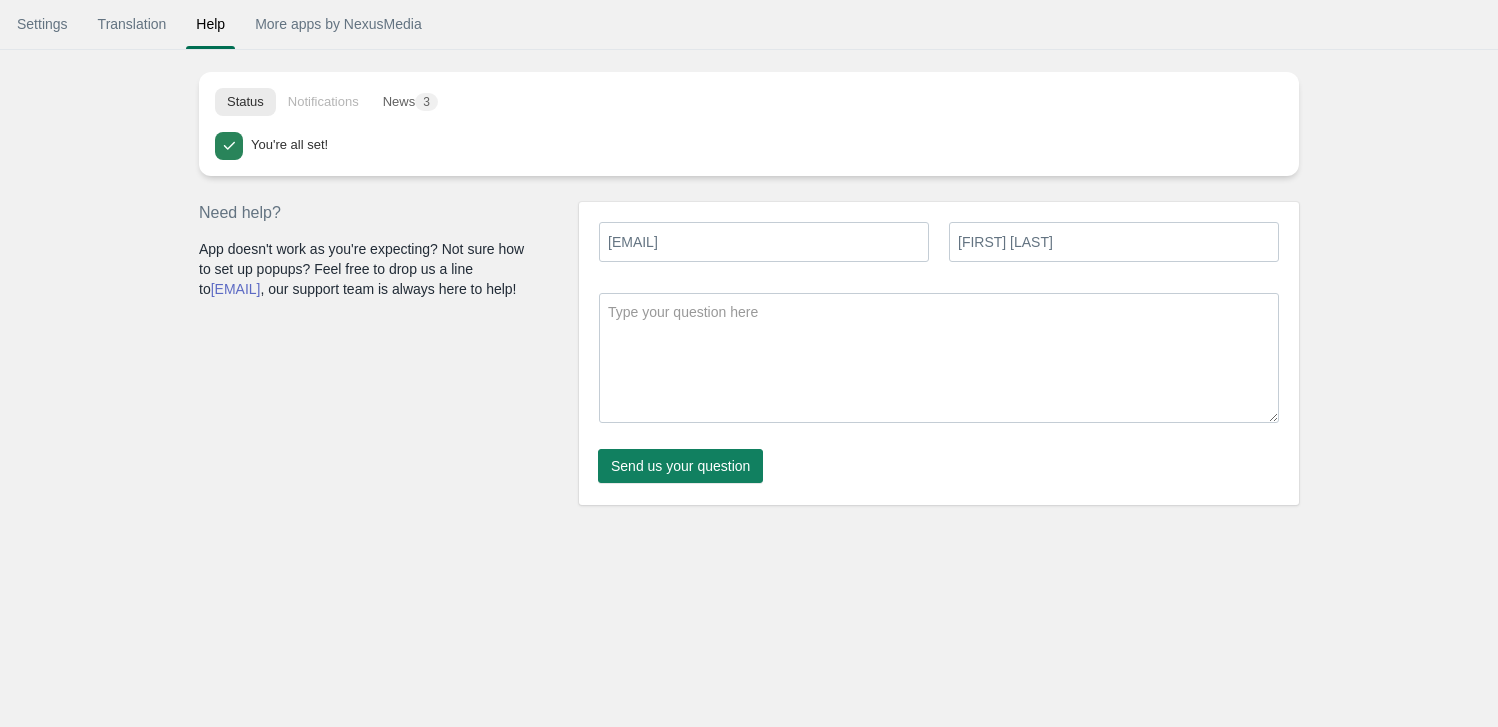drag, startPoint x: 638, startPoint y: 304, endPoint x: 634, endPoint y: 318, distance: 14.56022 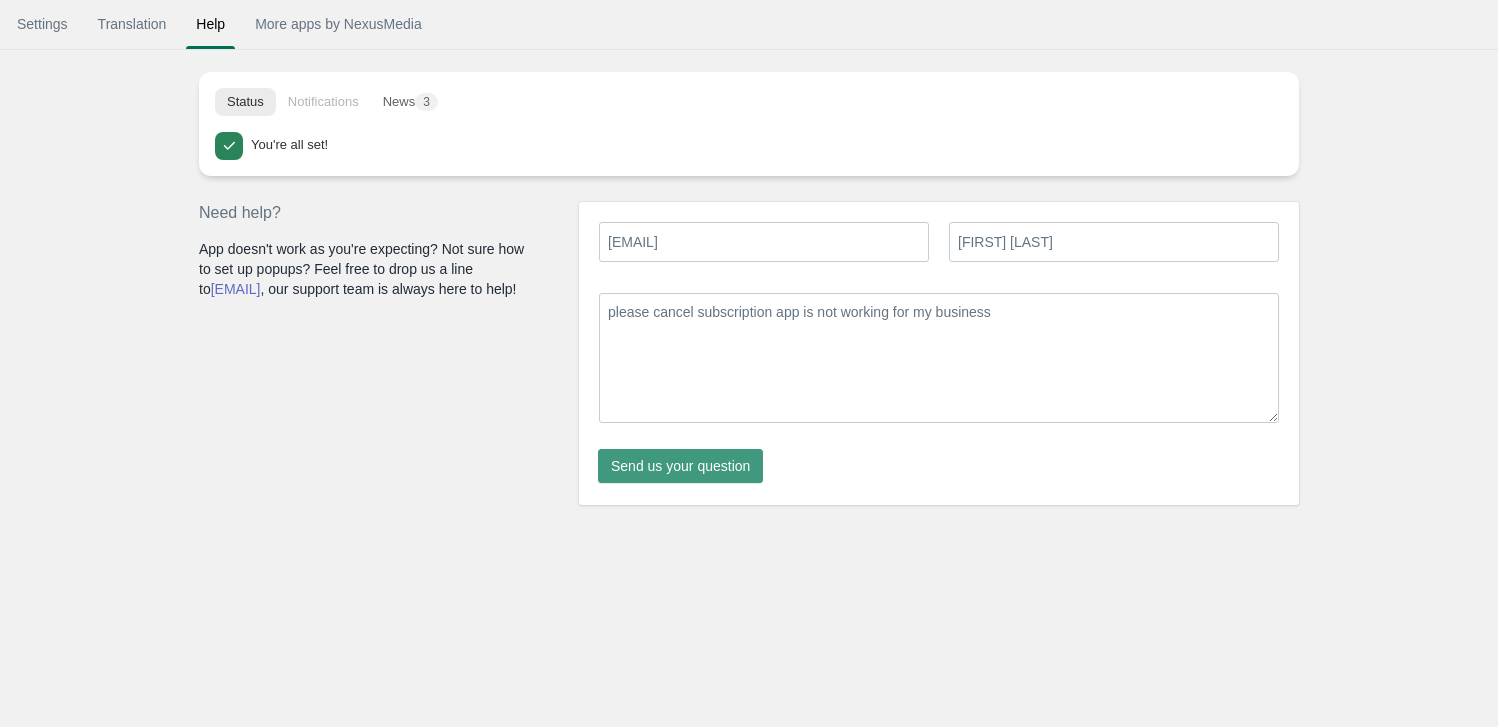 type on "please cancel subscription app is not working for my business" 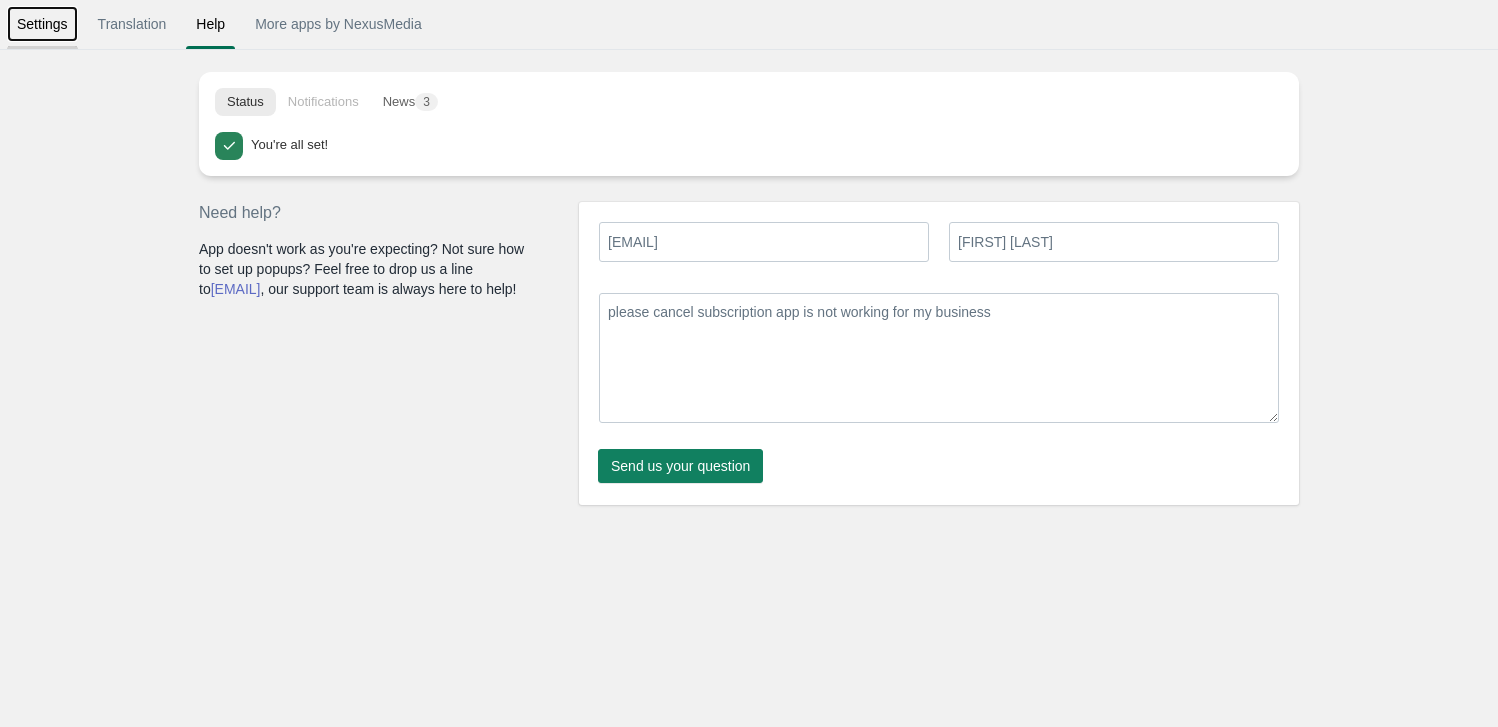 click on "Settings" at bounding box center (42, 24) 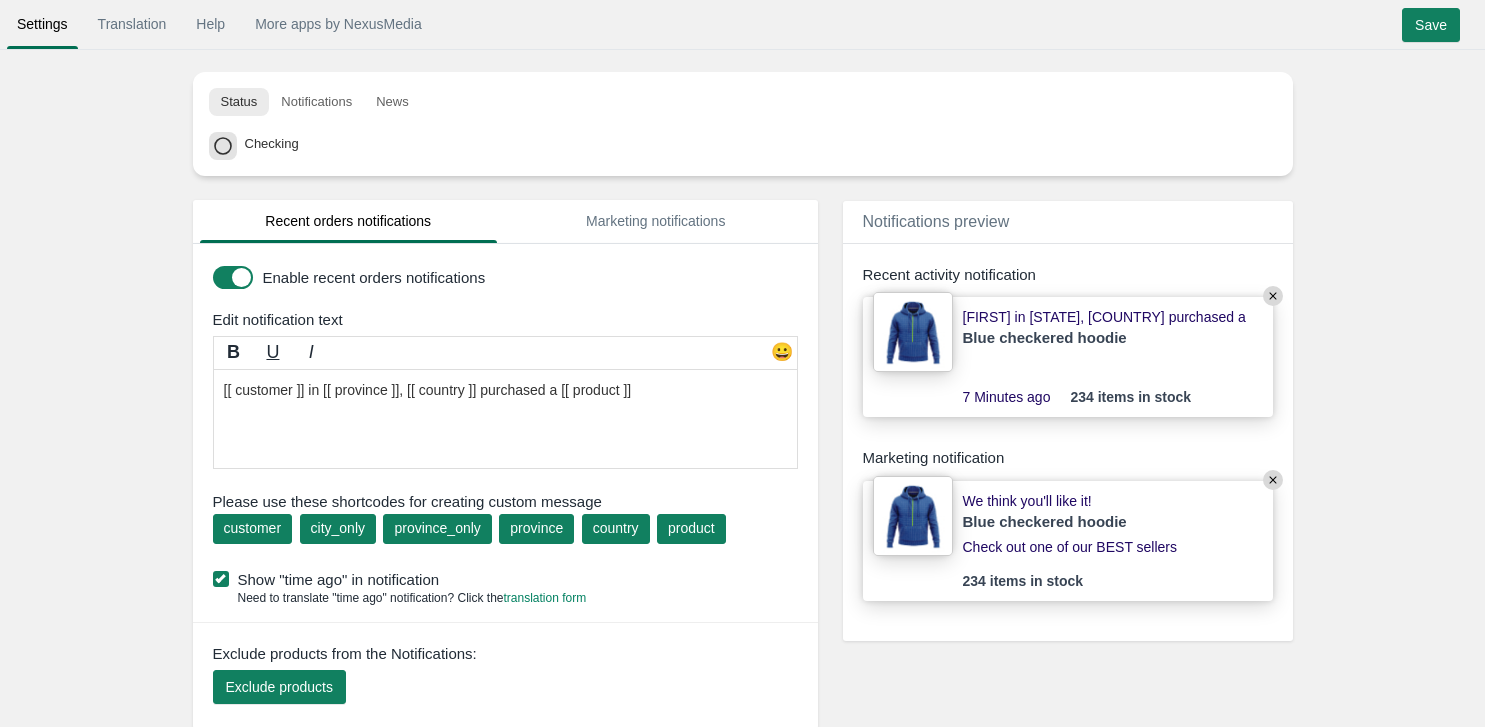 scroll, scrollTop: 0, scrollLeft: 0, axis: both 